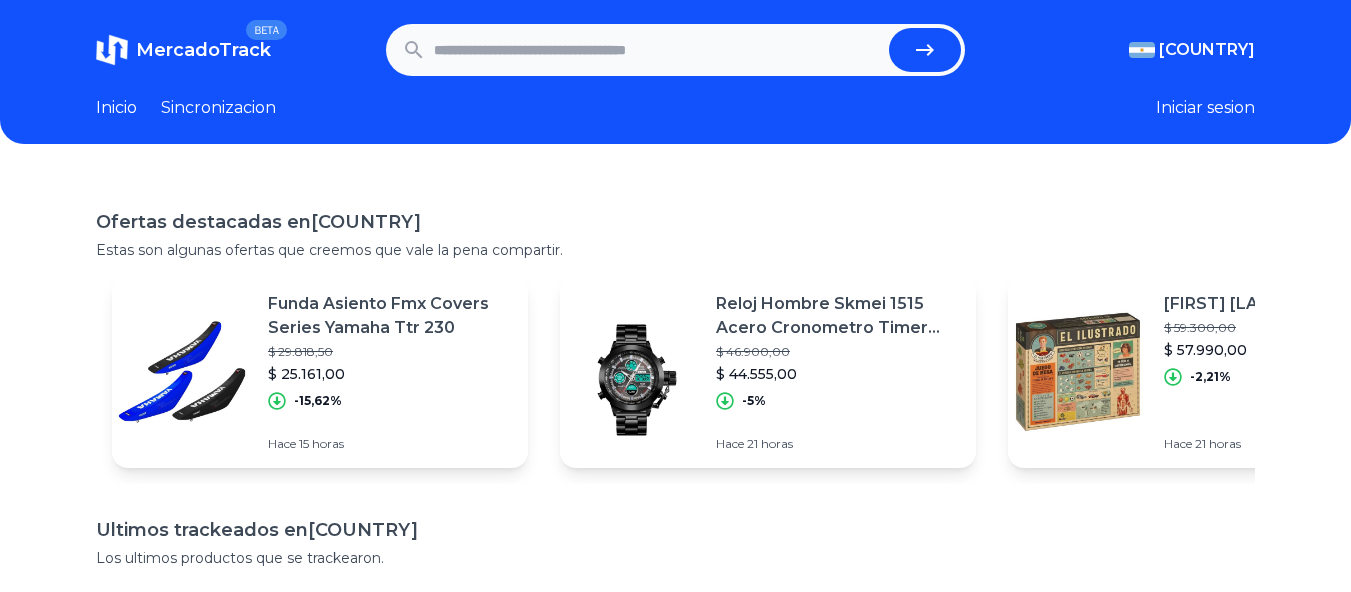 scroll, scrollTop: 0, scrollLeft: 0, axis: both 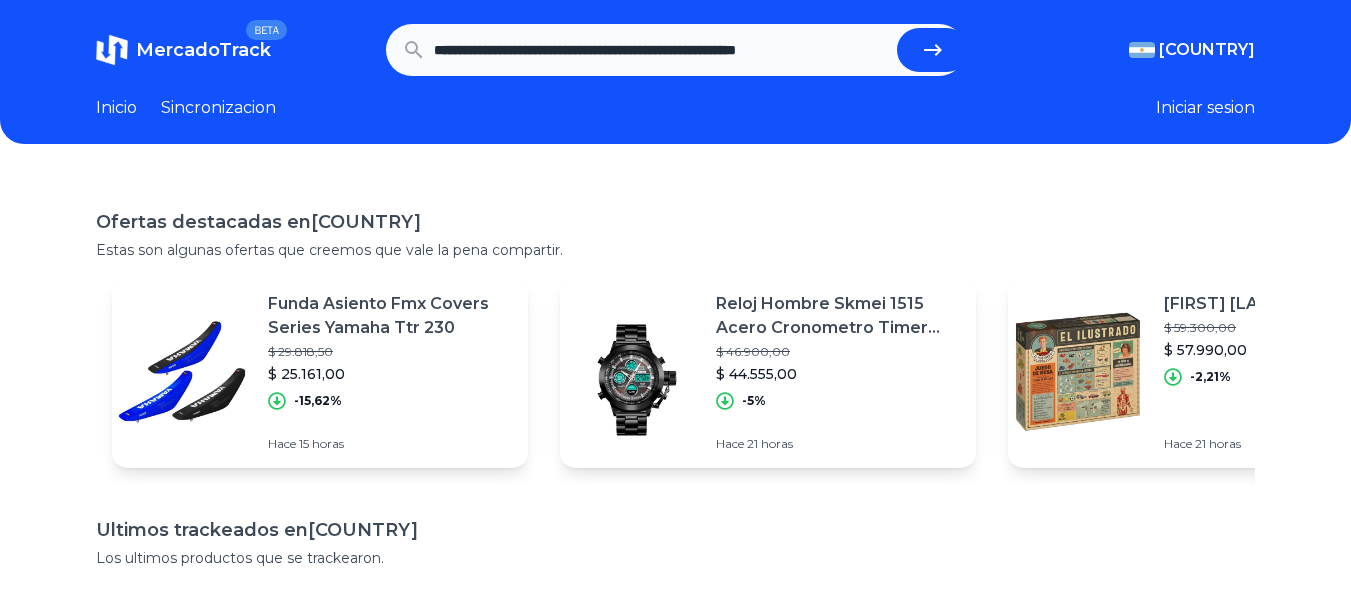 type on "**********" 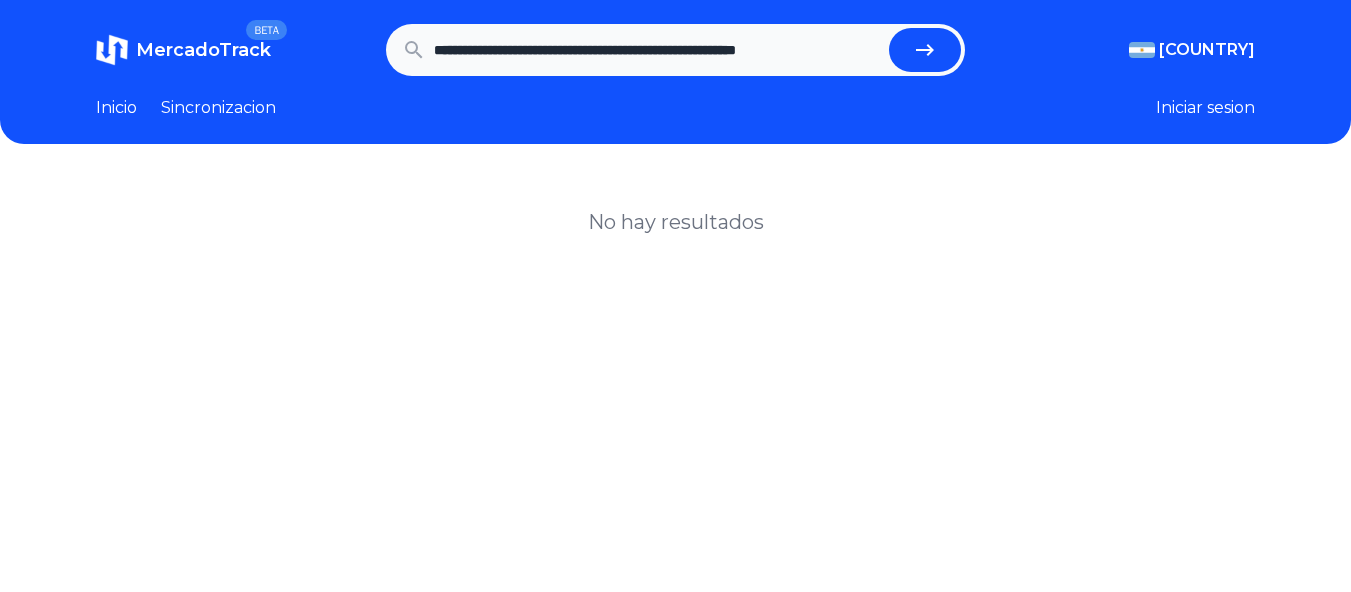 scroll, scrollTop: 0, scrollLeft: 0, axis: both 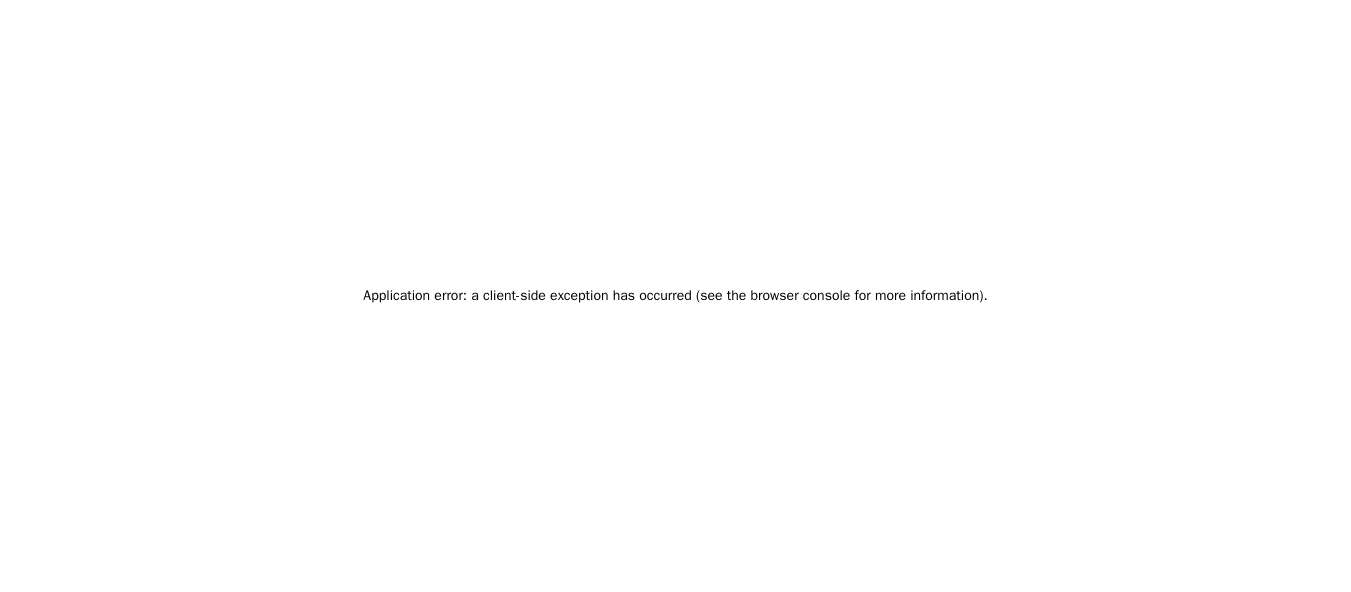 drag, startPoint x: 822, startPoint y: 48, endPoint x: 1225, endPoint y: 42, distance: 403.04468 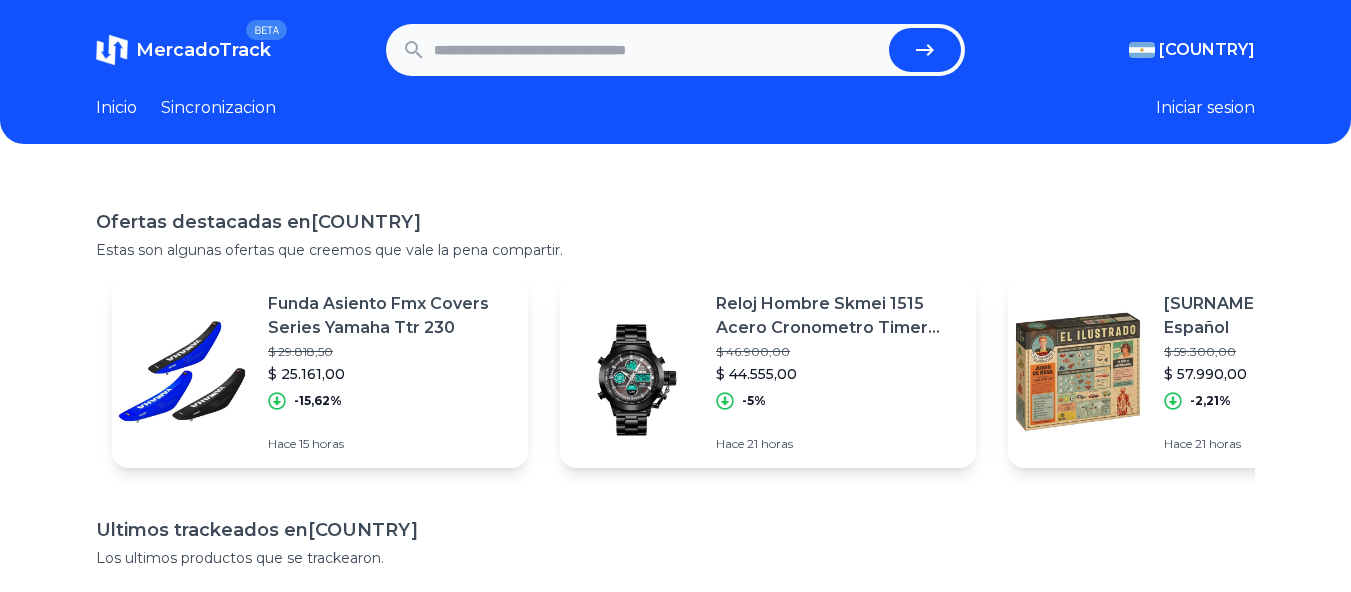 scroll, scrollTop: 0, scrollLeft: 0, axis: both 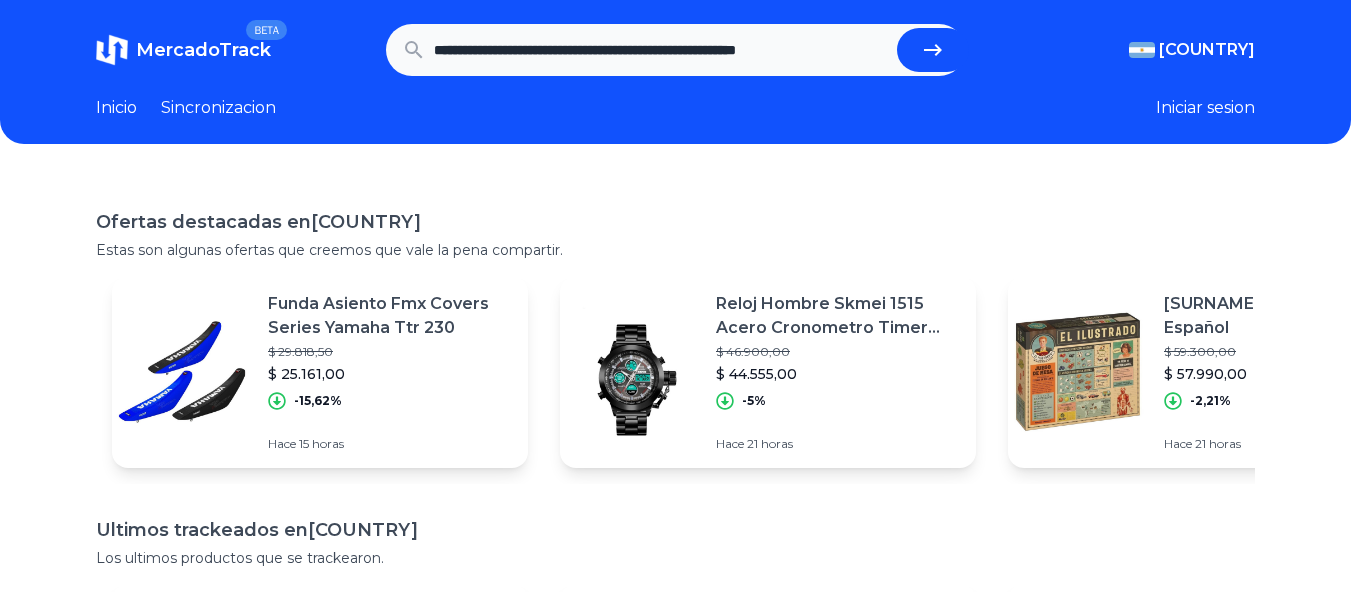 drag, startPoint x: 822, startPoint y: 45, endPoint x: 1004, endPoint y: 41, distance: 182.04395 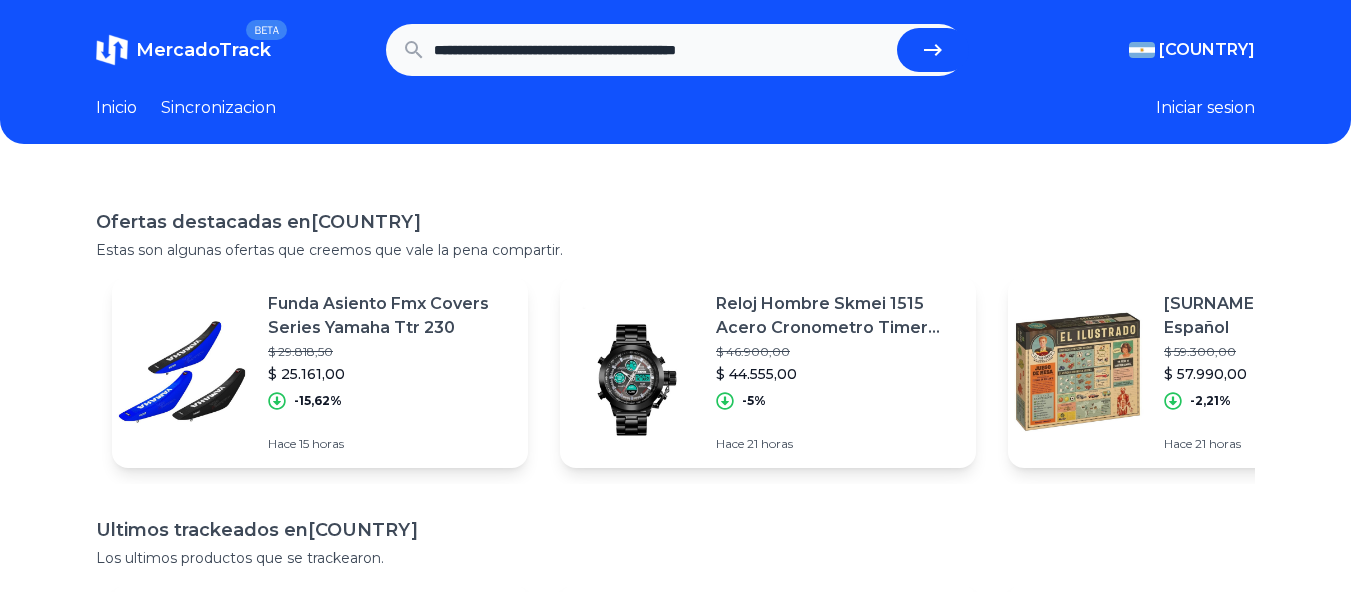 scroll, scrollTop: 0, scrollLeft: 0, axis: both 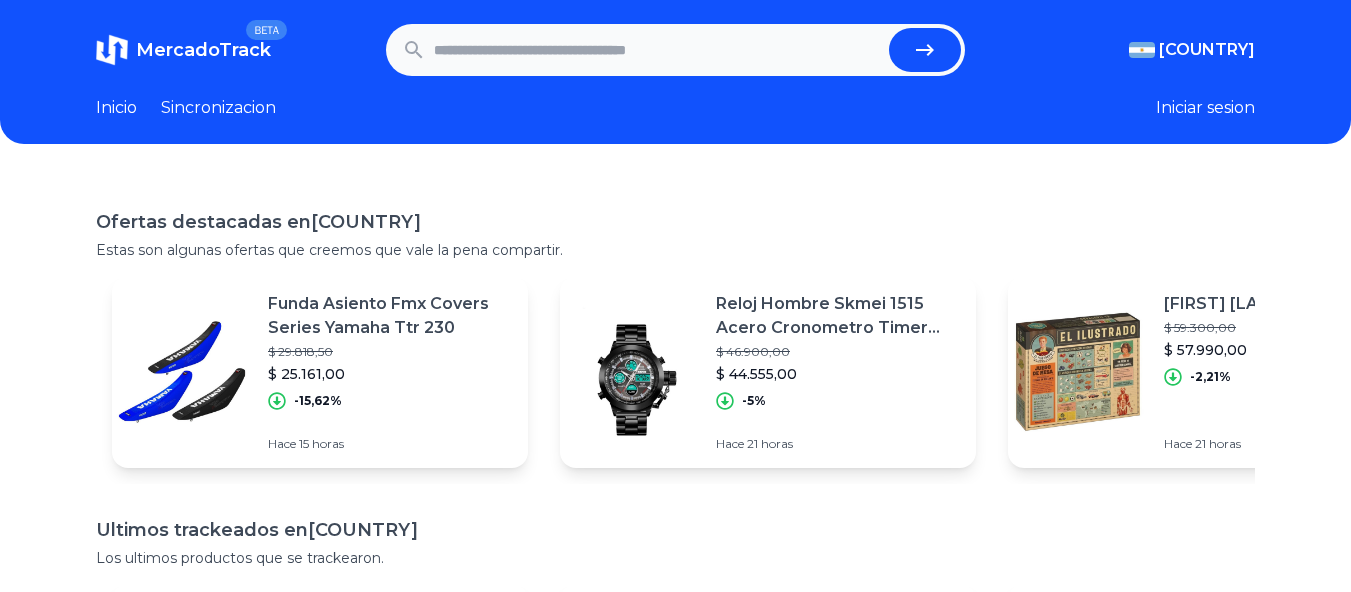 click at bounding box center [658, 50] 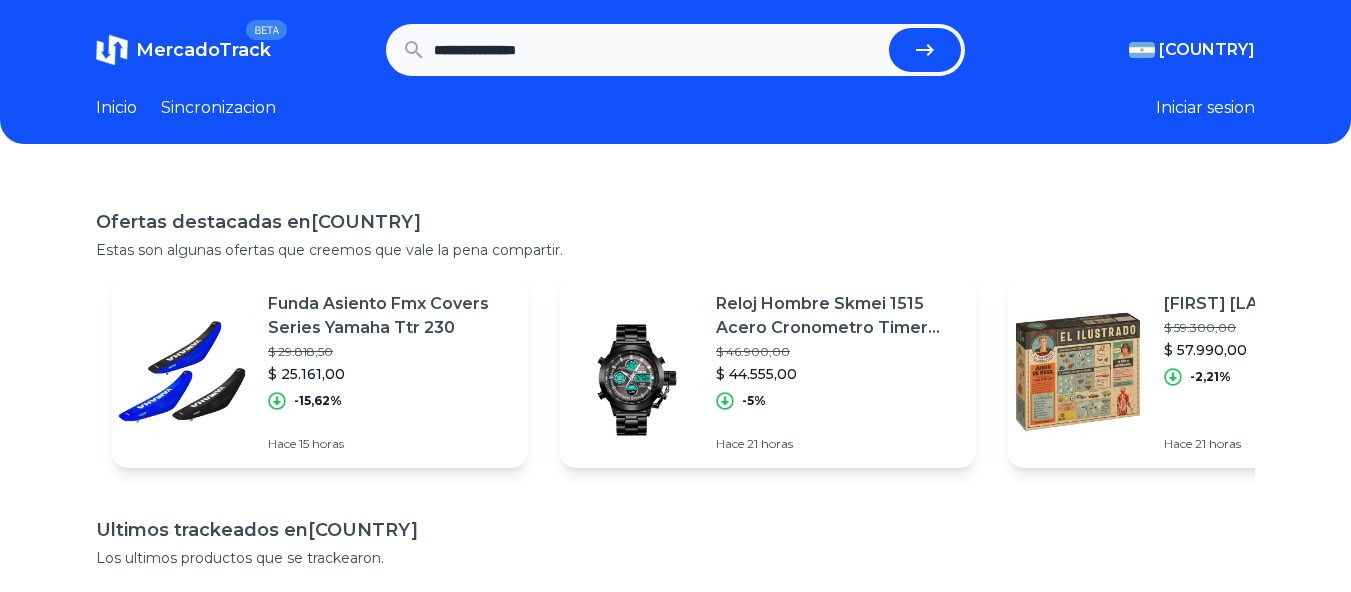 type on "**********" 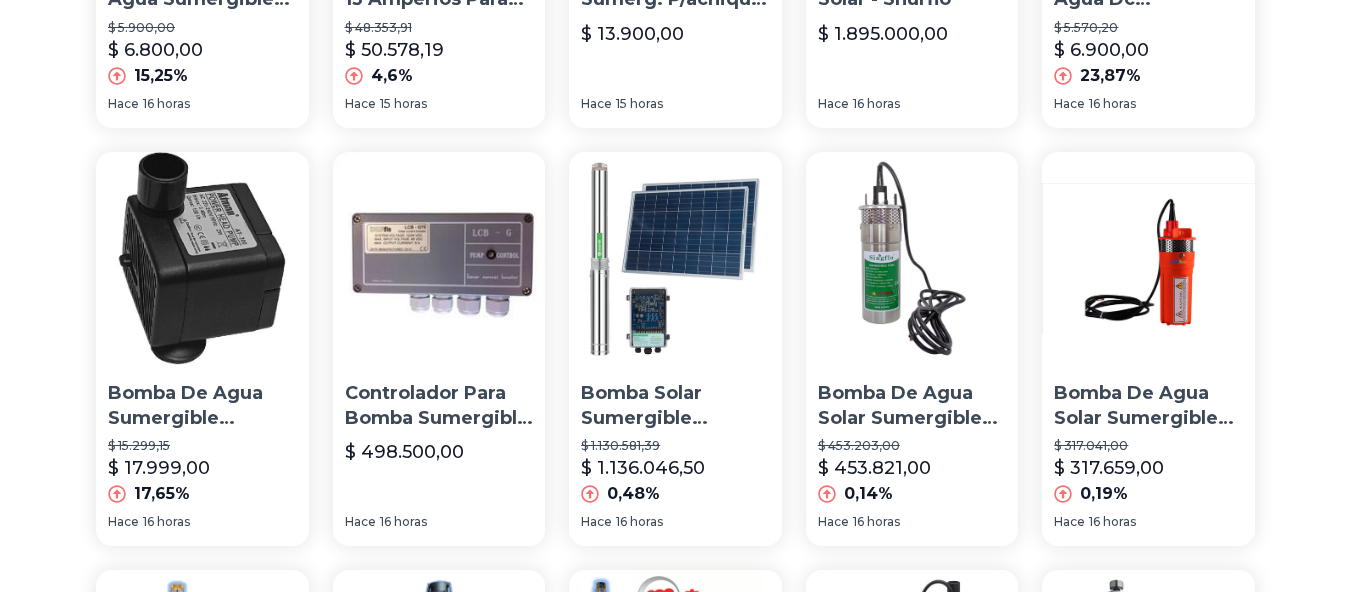 scroll, scrollTop: 488, scrollLeft: 0, axis: vertical 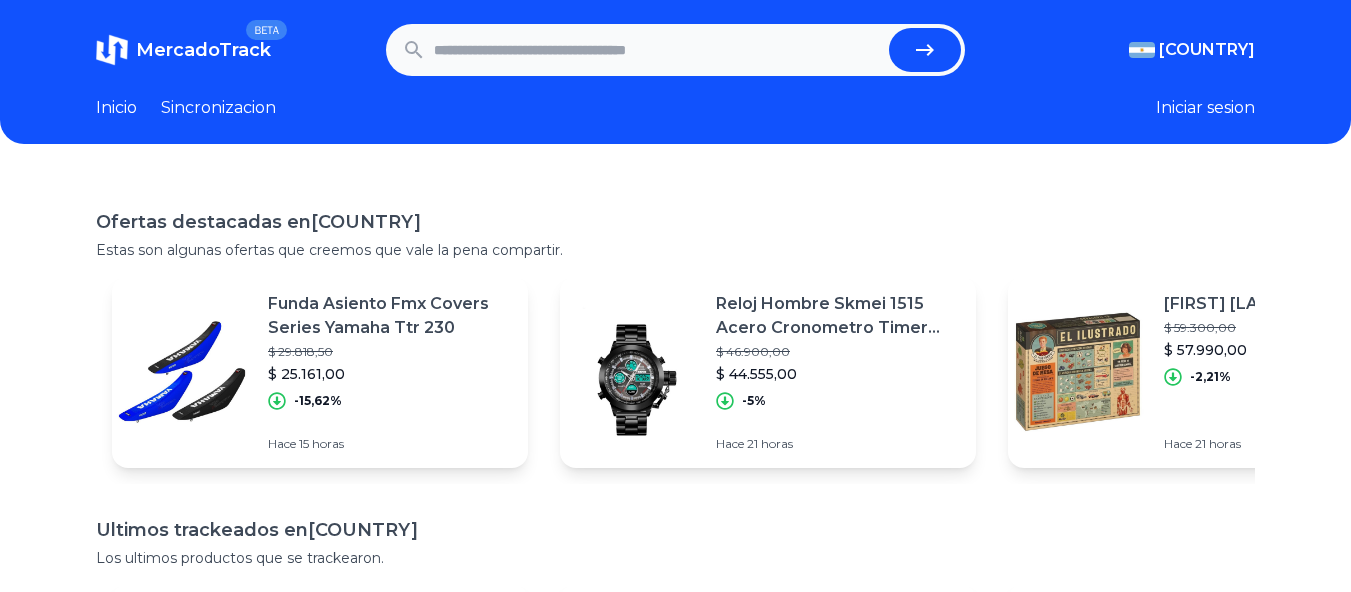 click at bounding box center (658, 50) 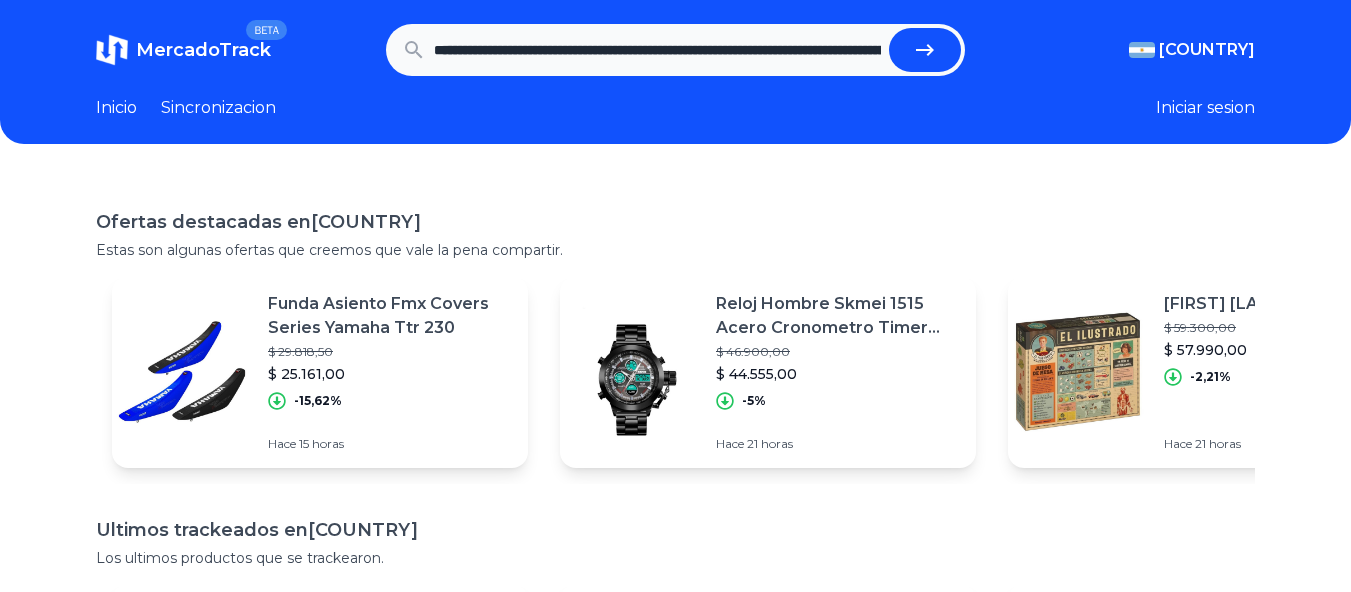 scroll, scrollTop: 0, scrollLeft: 5340, axis: horizontal 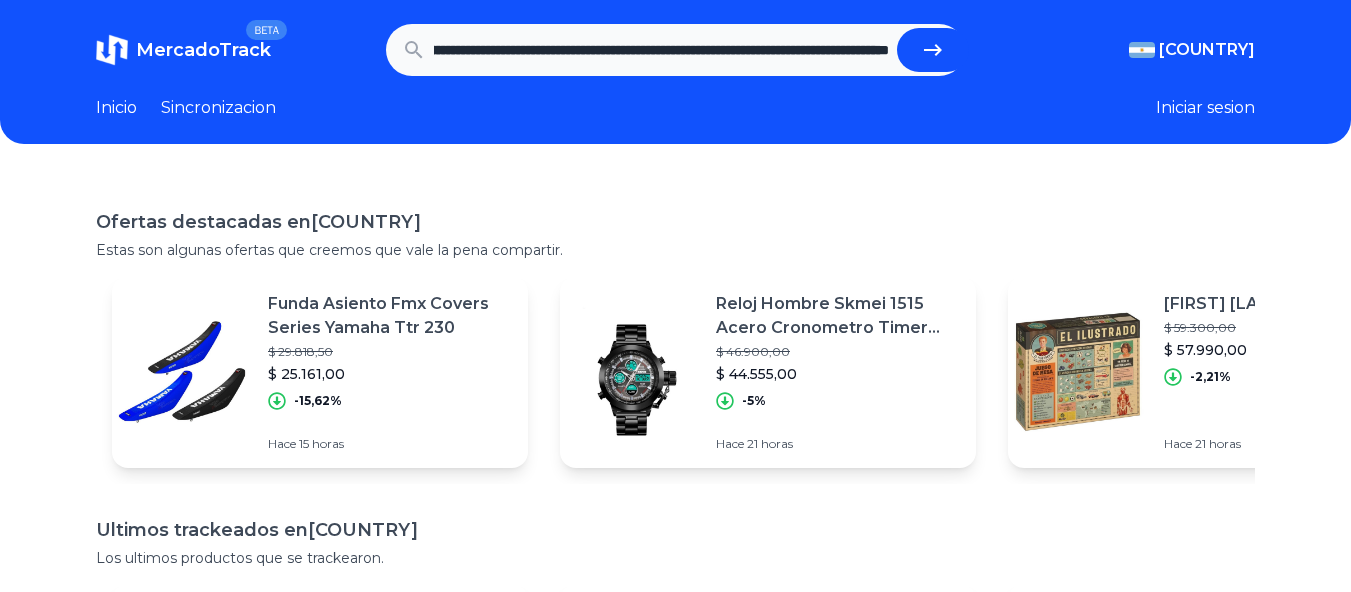 click on "**********" at bounding box center [661, 50] 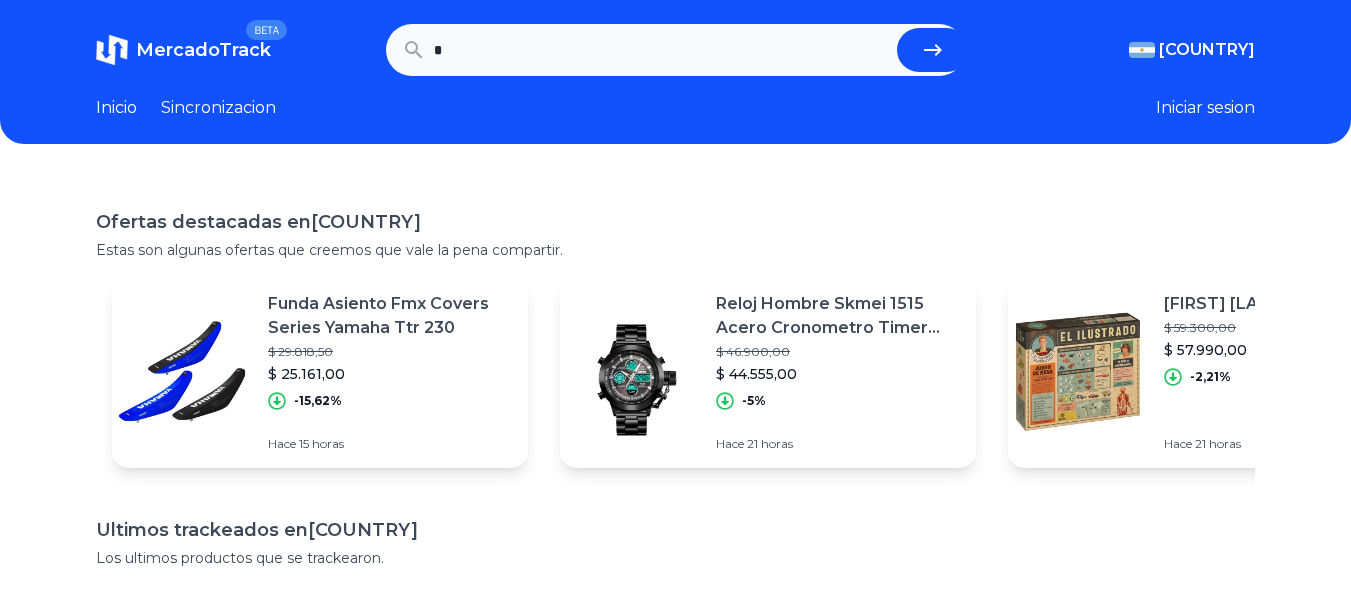 scroll, scrollTop: 0, scrollLeft: 0, axis: both 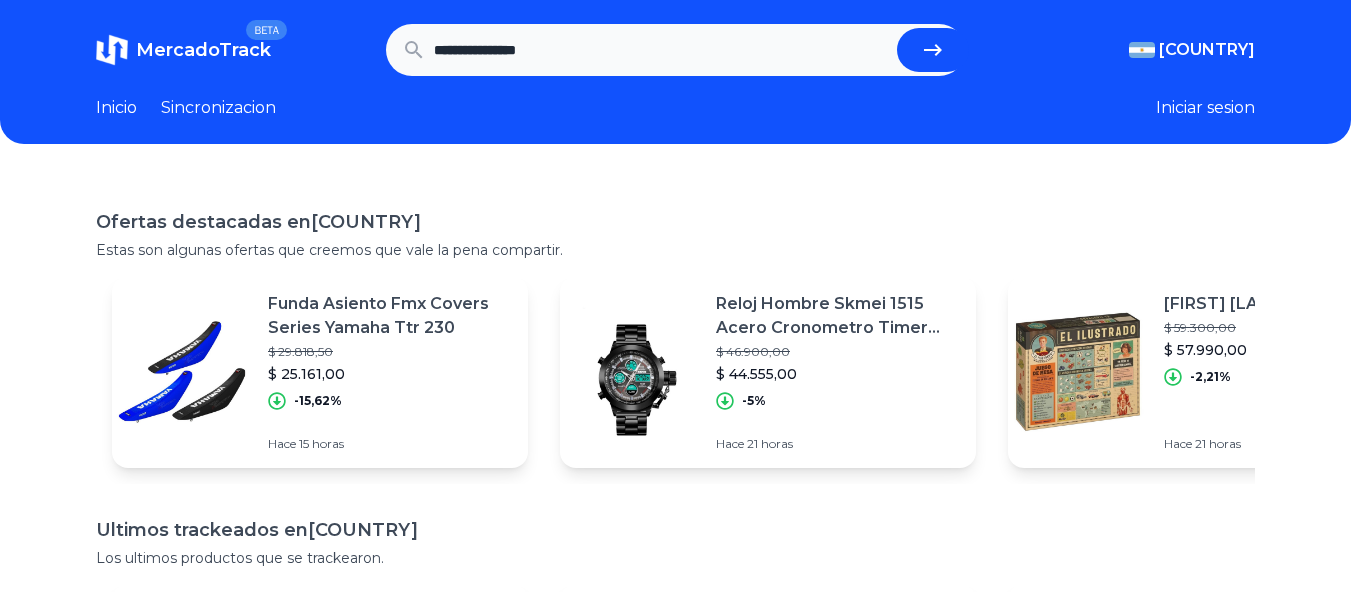 type on "**********" 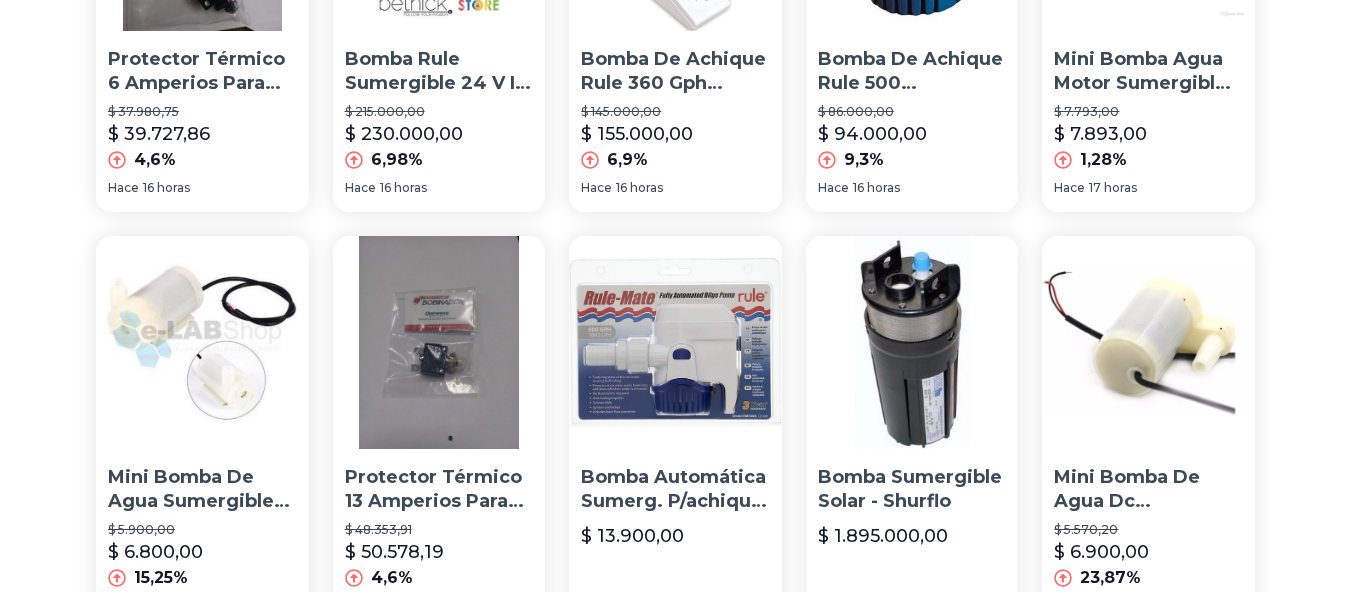 scroll, scrollTop: 0, scrollLeft: 0, axis: both 